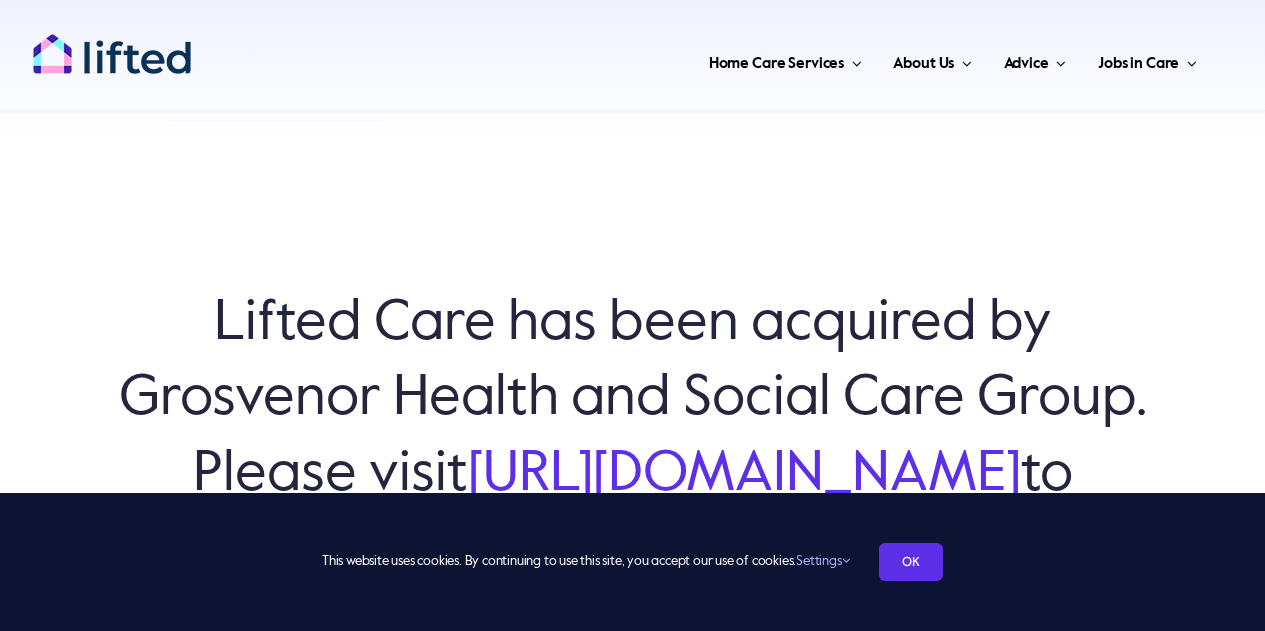 scroll, scrollTop: 0, scrollLeft: 0, axis: both 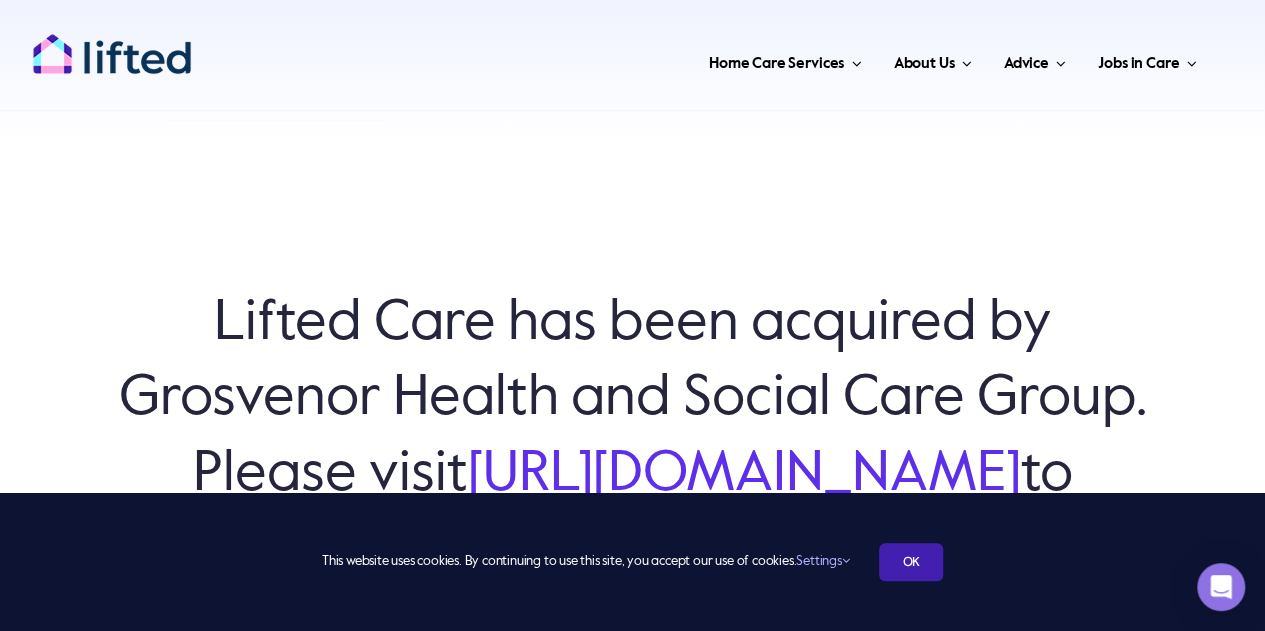click on "OK" at bounding box center [911, 562] 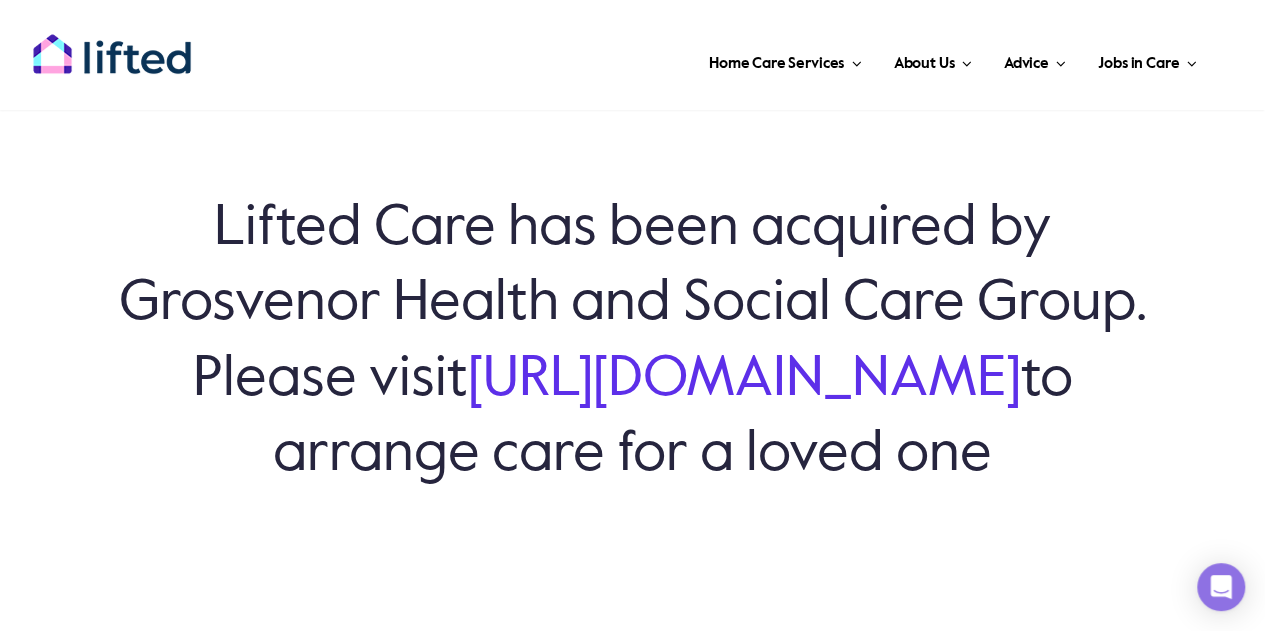 scroll, scrollTop: 94, scrollLeft: 0, axis: vertical 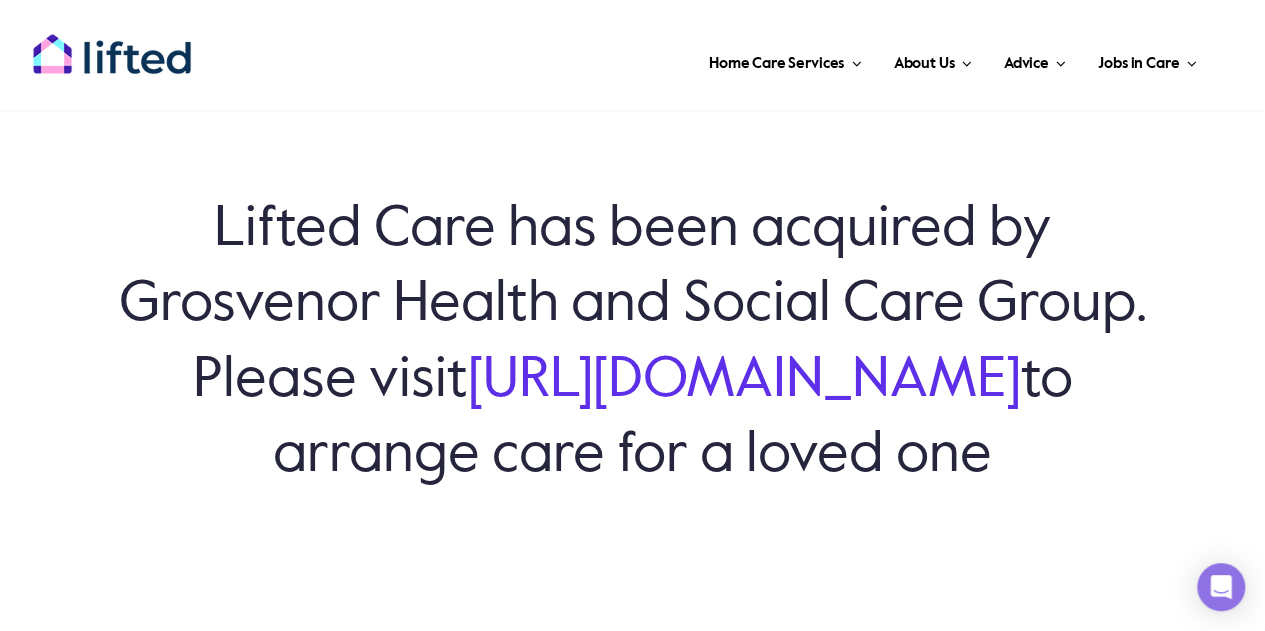 click on "[URL][DOMAIN_NAME]" at bounding box center [744, 381] 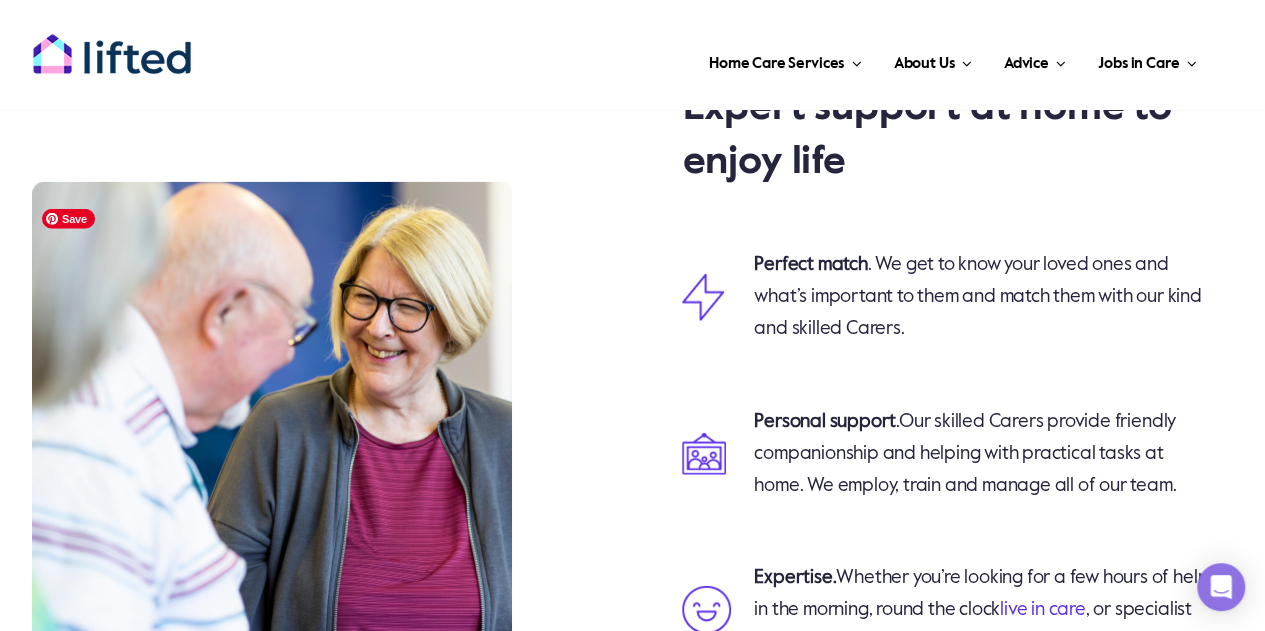 scroll, scrollTop: 2707, scrollLeft: 0, axis: vertical 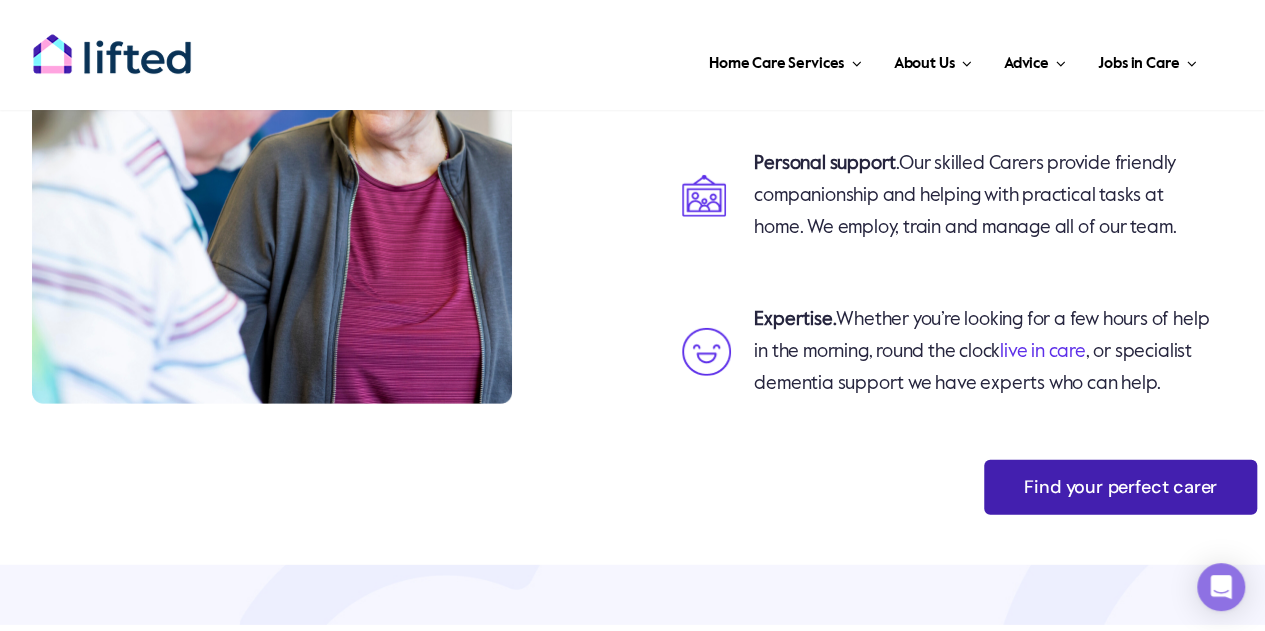click on "Find your perfect carer" at bounding box center [1120, 487] 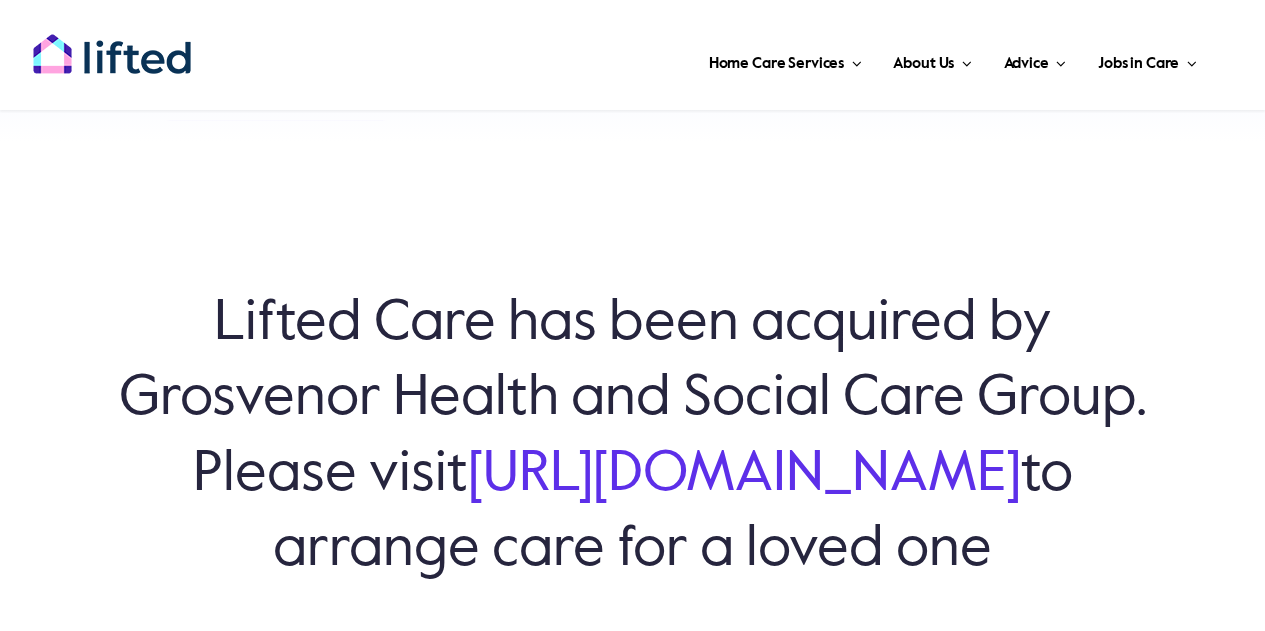 scroll, scrollTop: 2707, scrollLeft: 0, axis: vertical 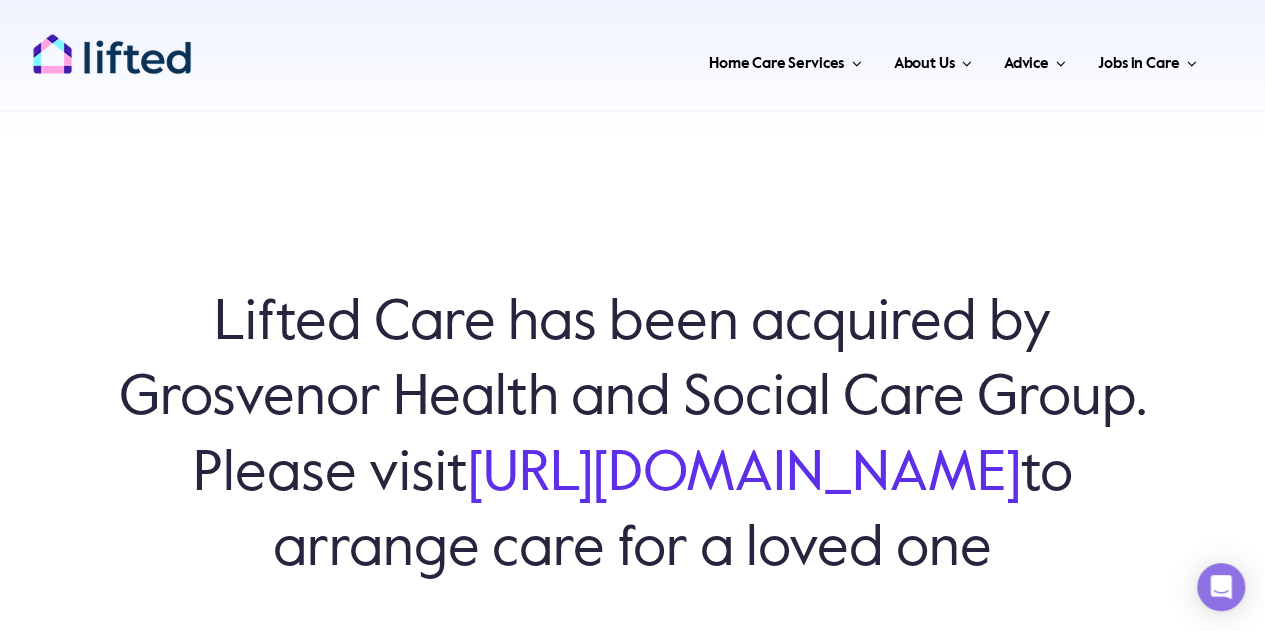drag, startPoint x: 221, startPoint y: 292, endPoint x: 977, endPoint y: 579, distance: 808.6439 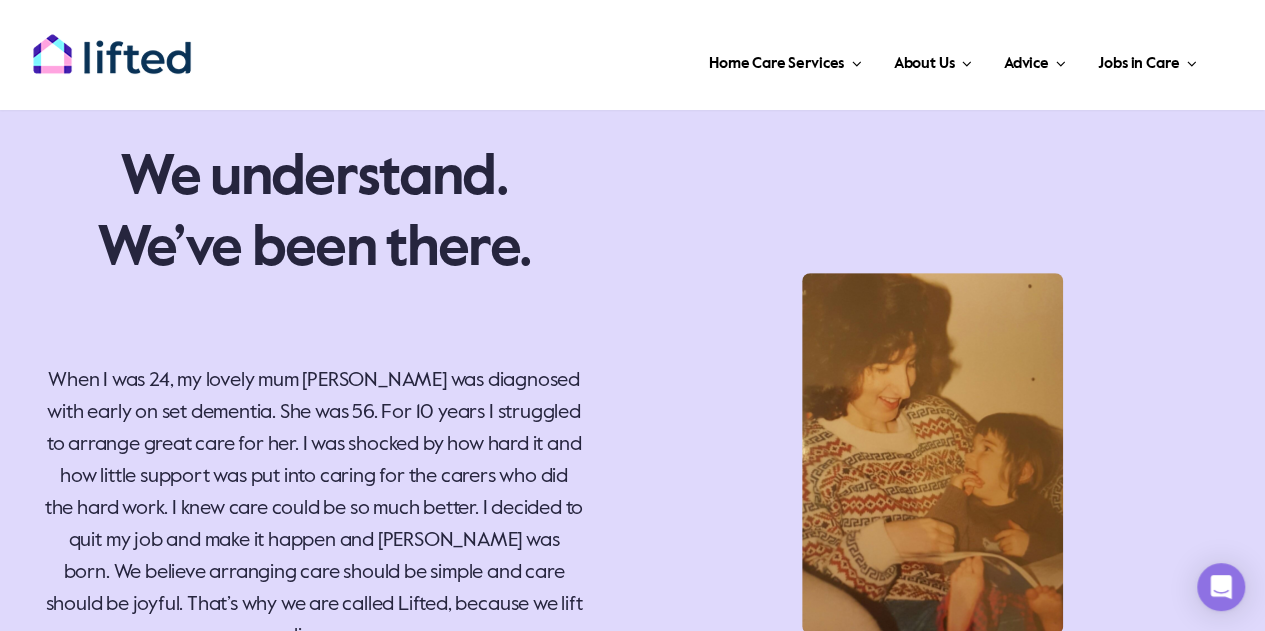 scroll, scrollTop: 4177, scrollLeft: 0, axis: vertical 